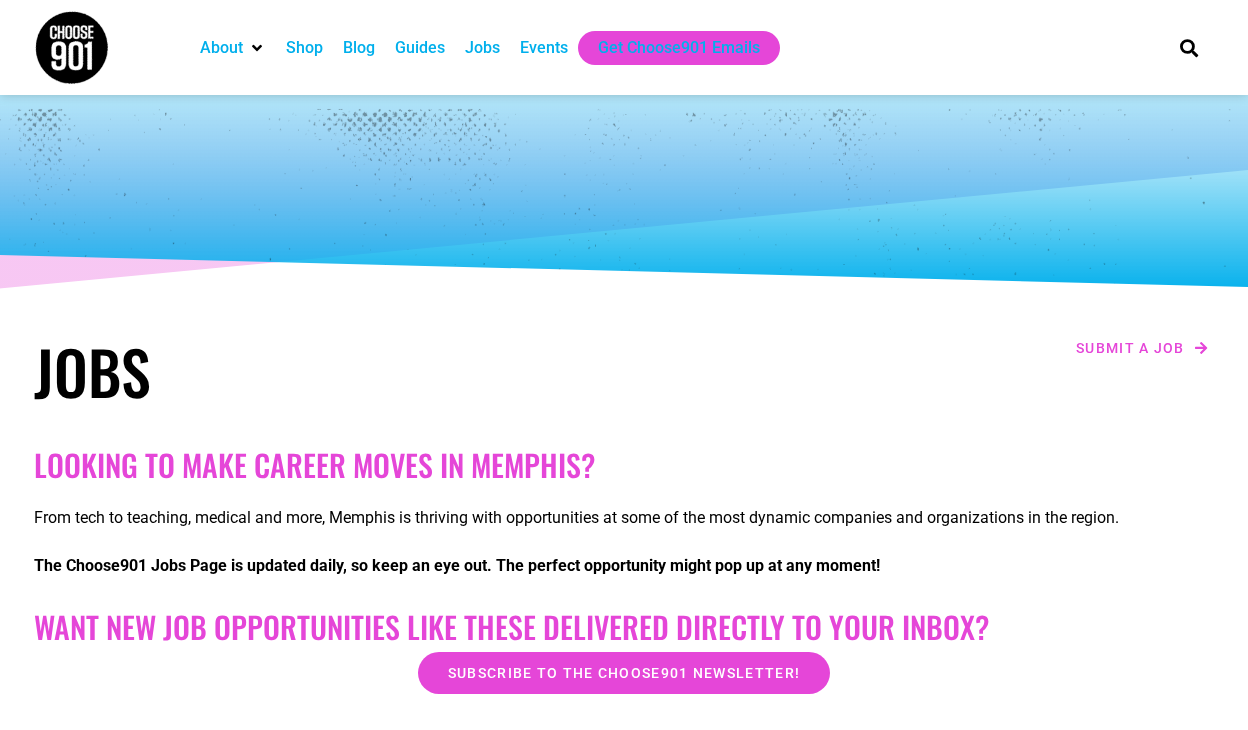 scroll, scrollTop: 0, scrollLeft: 0, axis: both 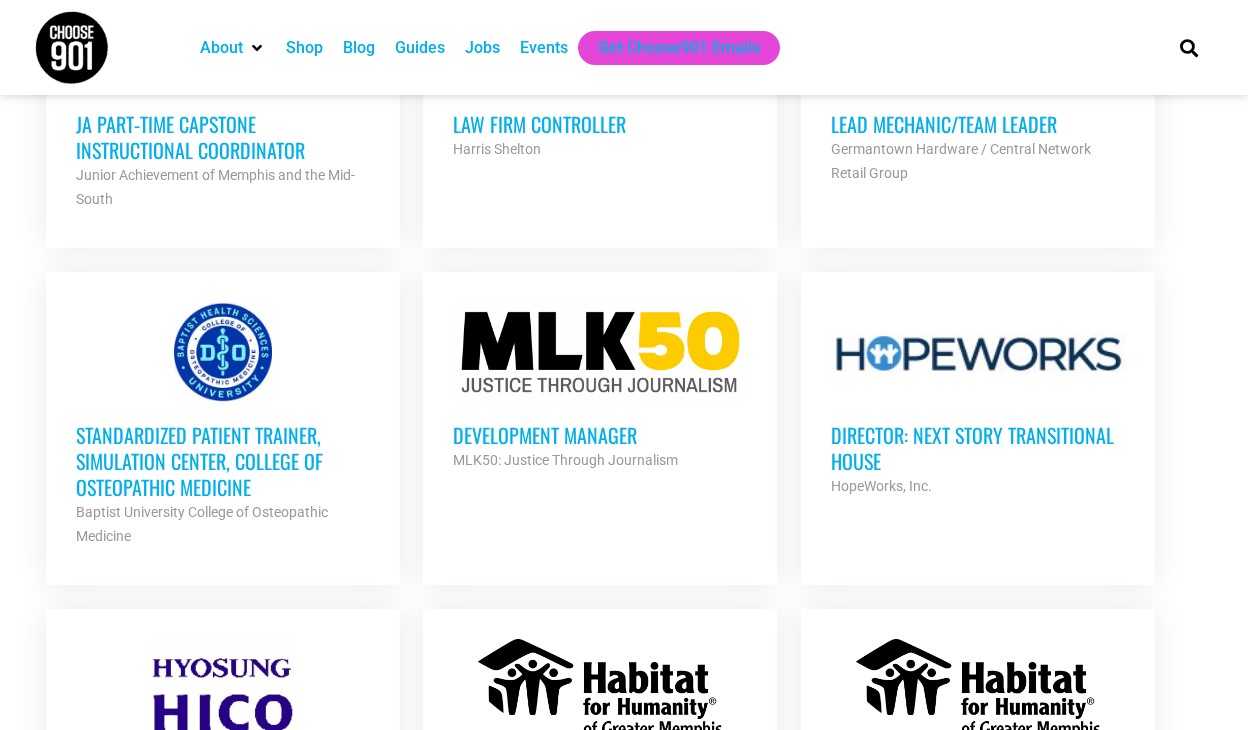 click on "Director: Next Story Transitional House" at bounding box center (978, 448) 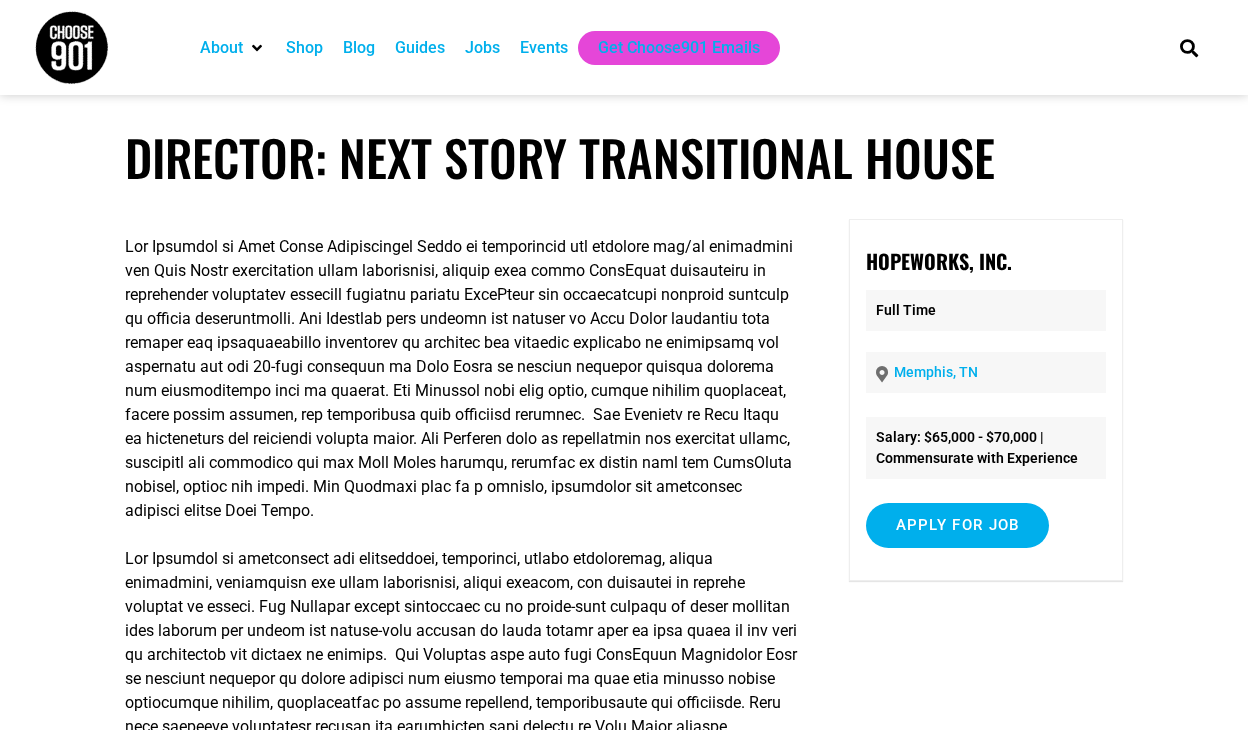scroll, scrollTop: 0, scrollLeft: 0, axis: both 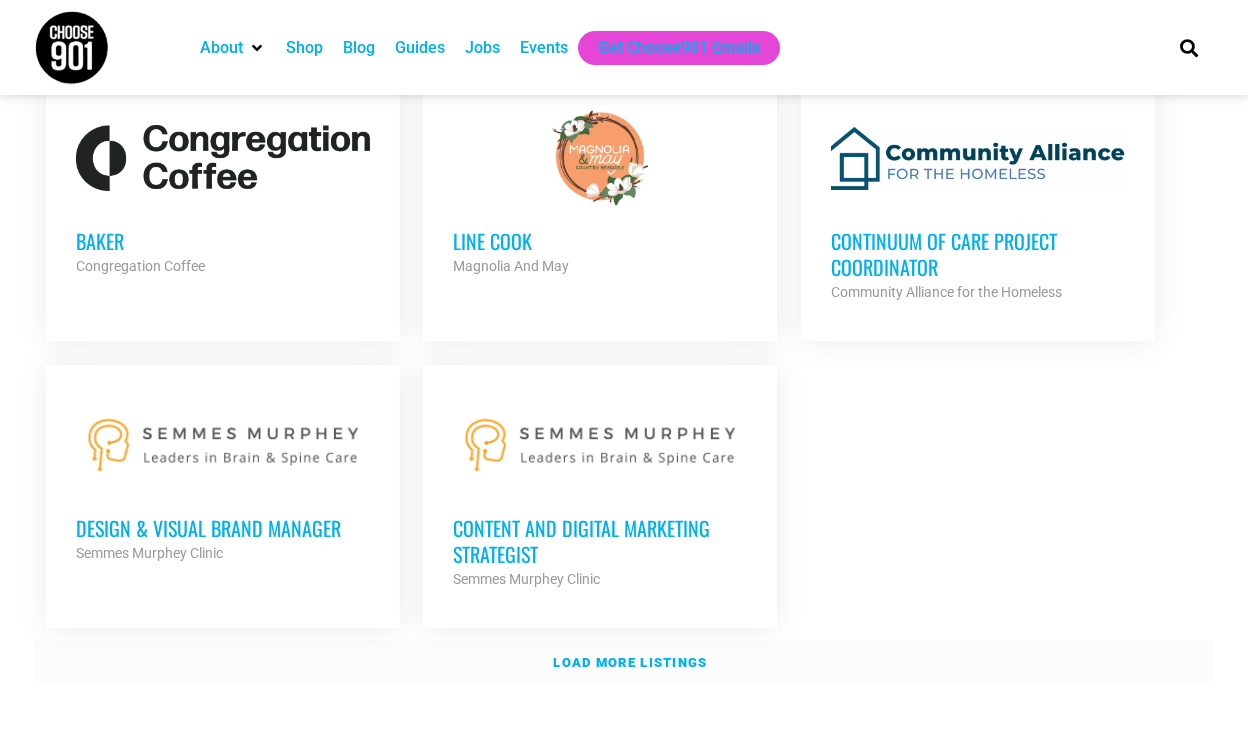 click on "Load more listings" at bounding box center (630, 662) 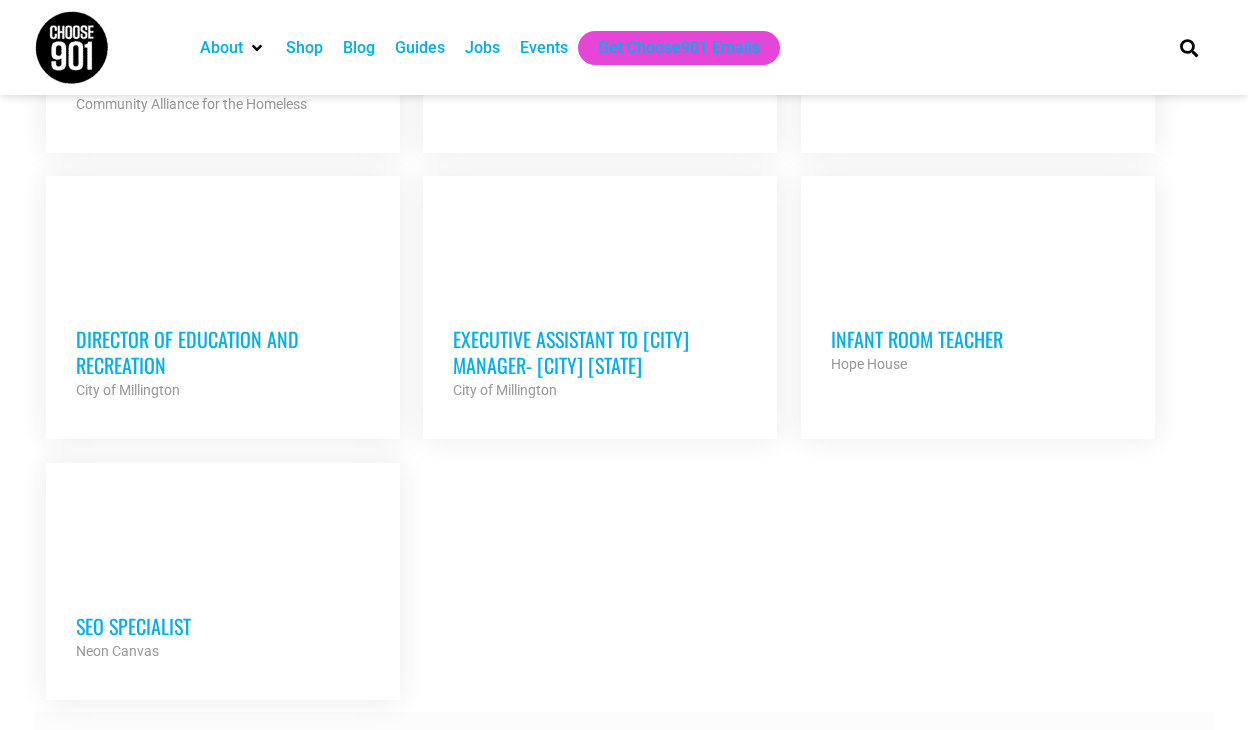 scroll, scrollTop: 4396, scrollLeft: 0, axis: vertical 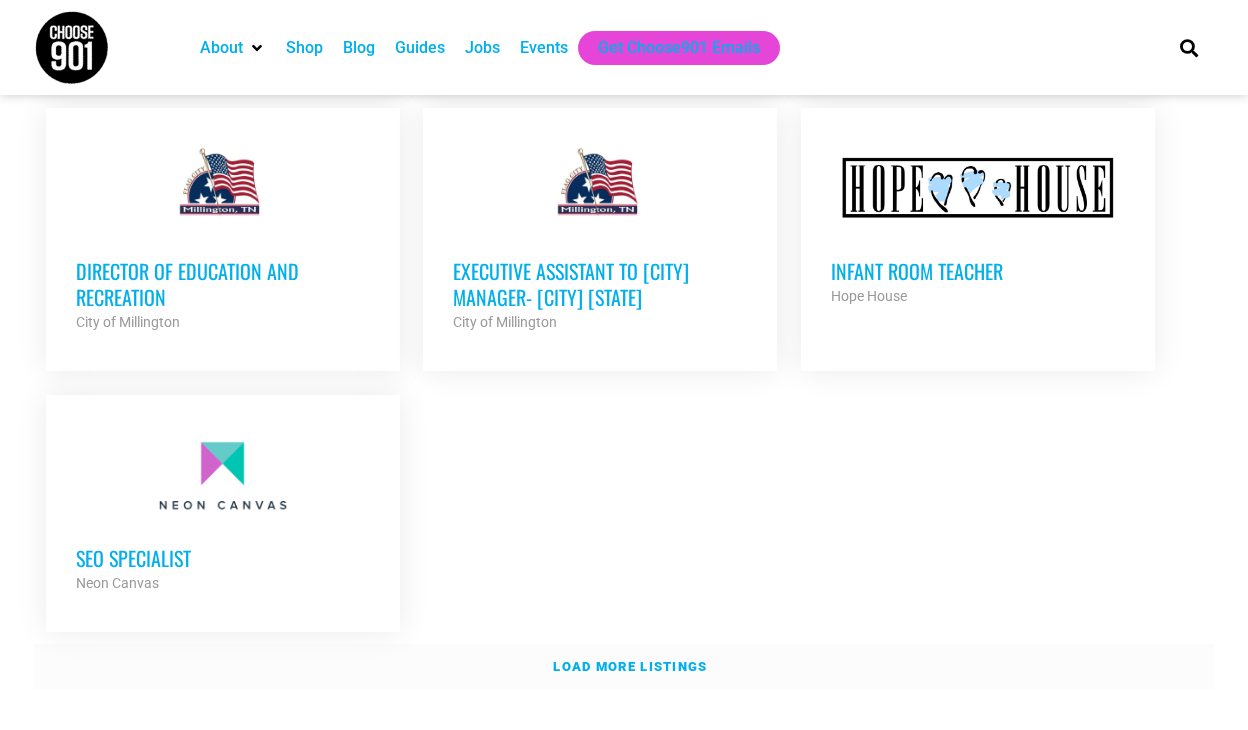 click on "Load more listings" at bounding box center [630, 666] 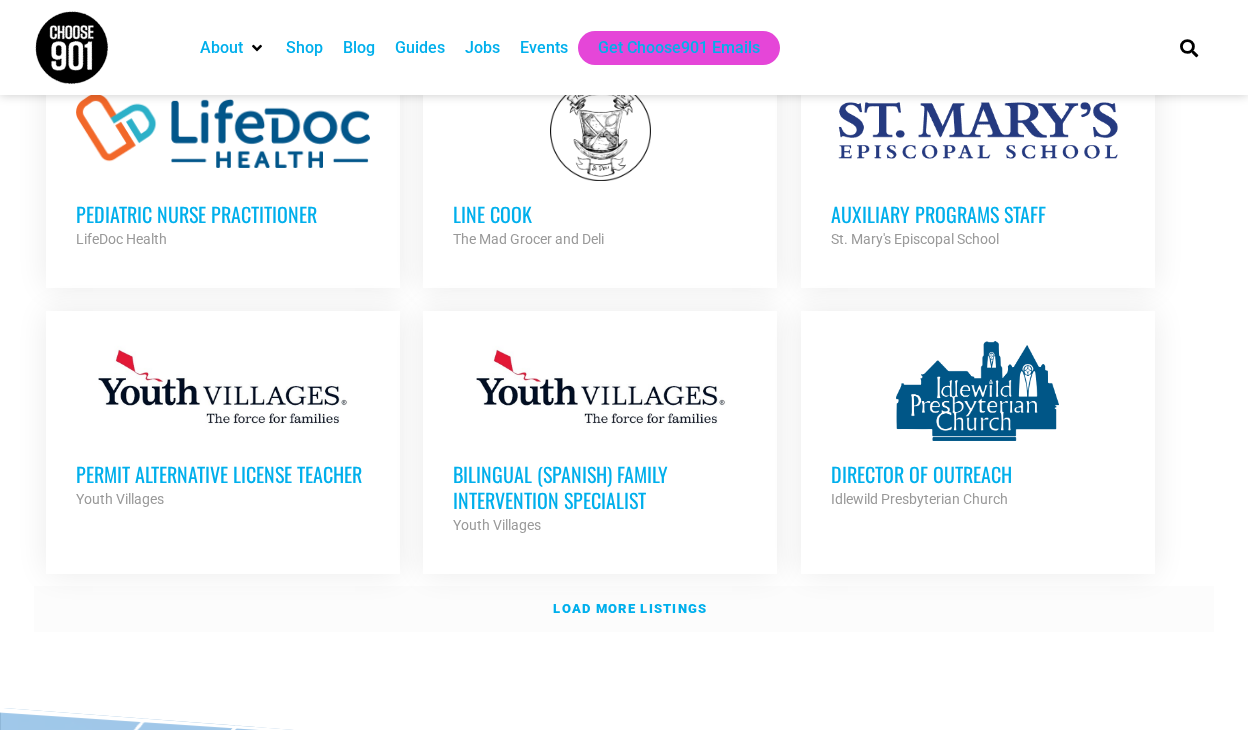 scroll, scrollTop: 6097, scrollLeft: 0, axis: vertical 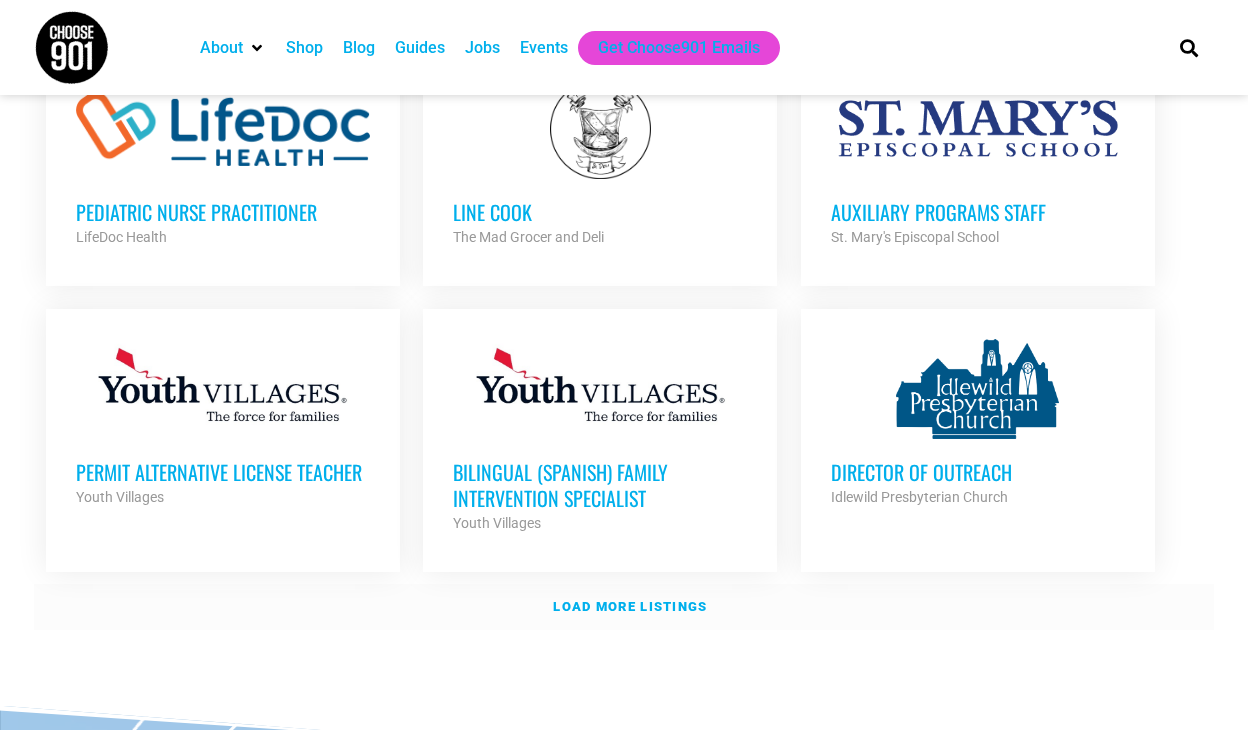 click on "Load more listings" at bounding box center [630, 606] 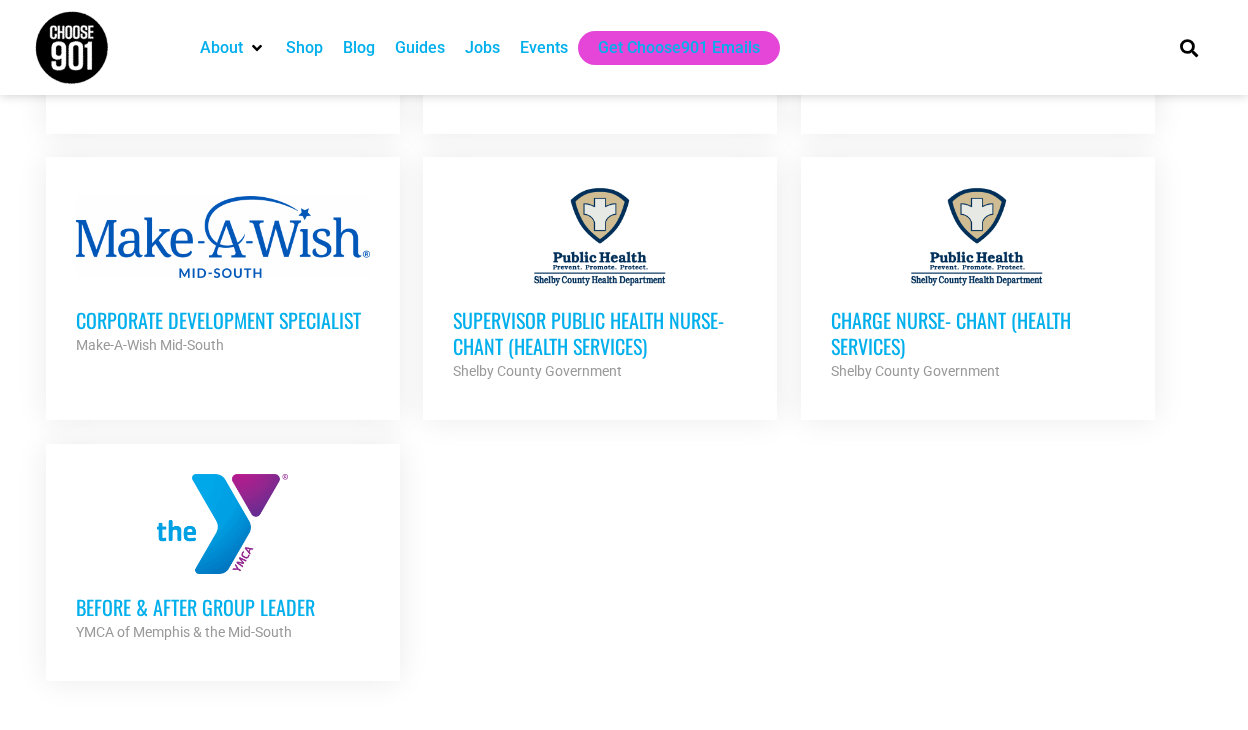 scroll, scrollTop: 7615, scrollLeft: 0, axis: vertical 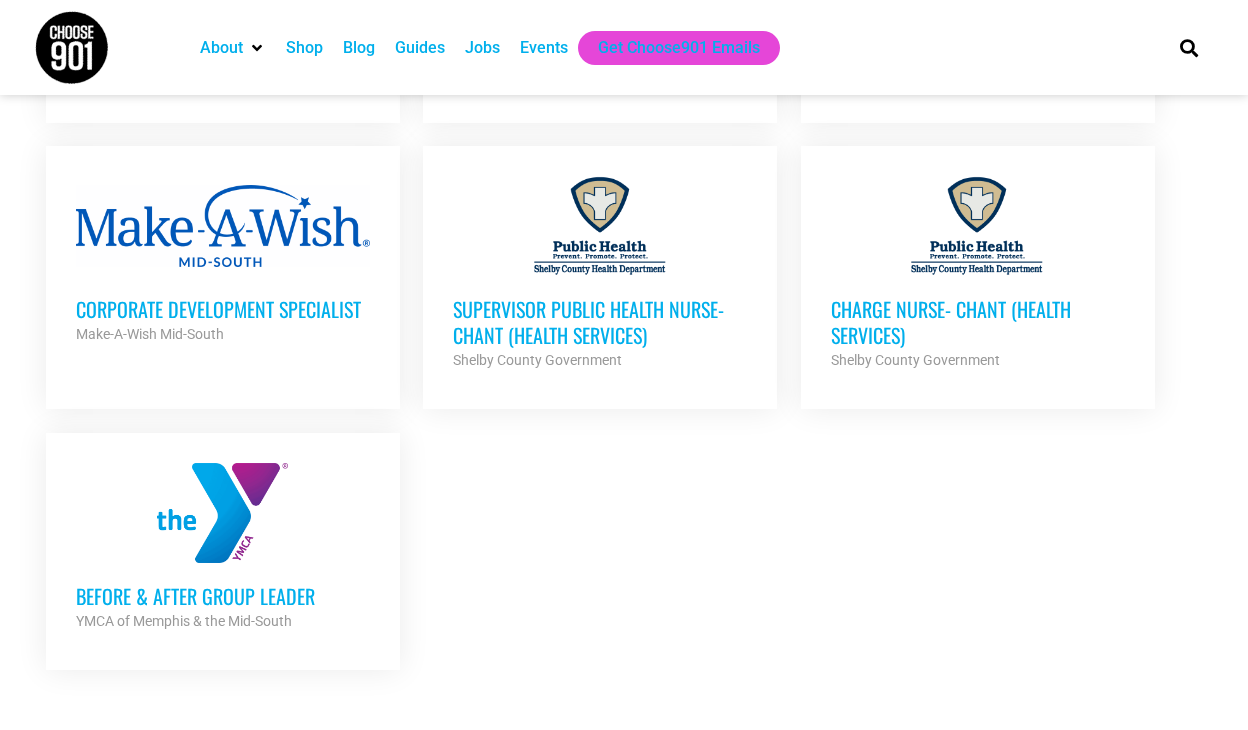 click at bounding box center (223, 226) 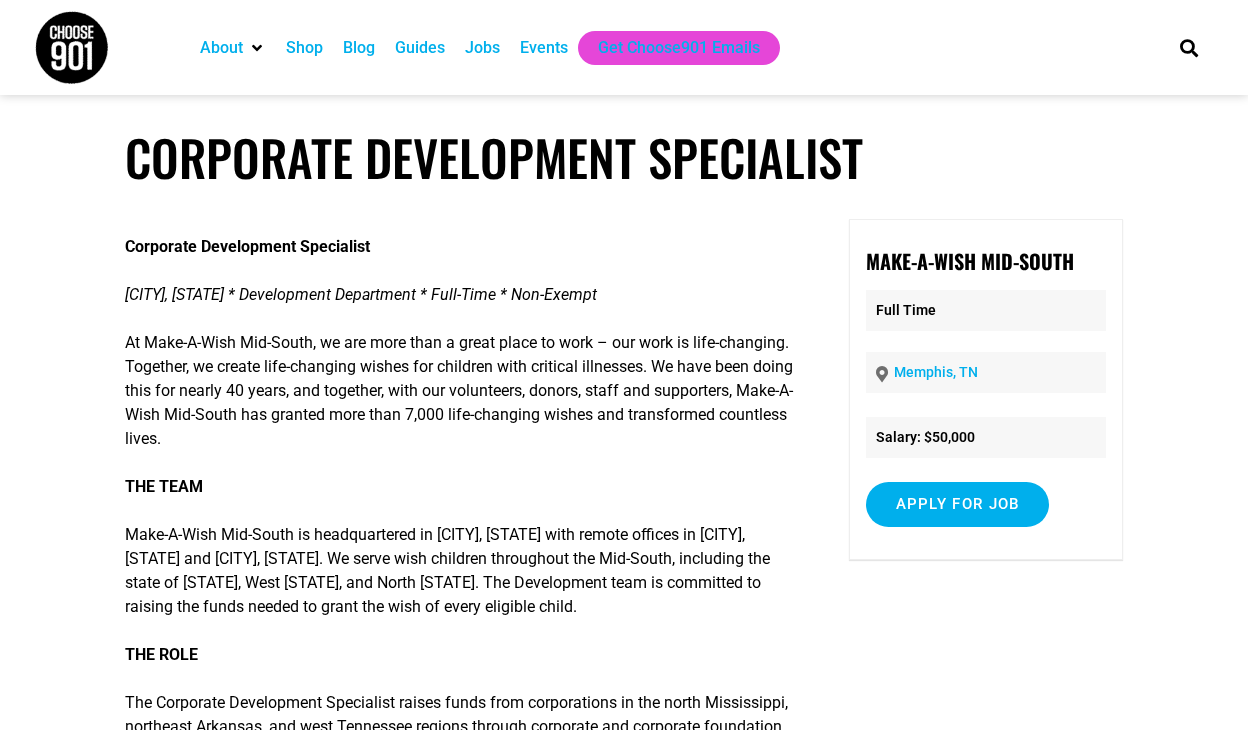 scroll, scrollTop: 0, scrollLeft: 0, axis: both 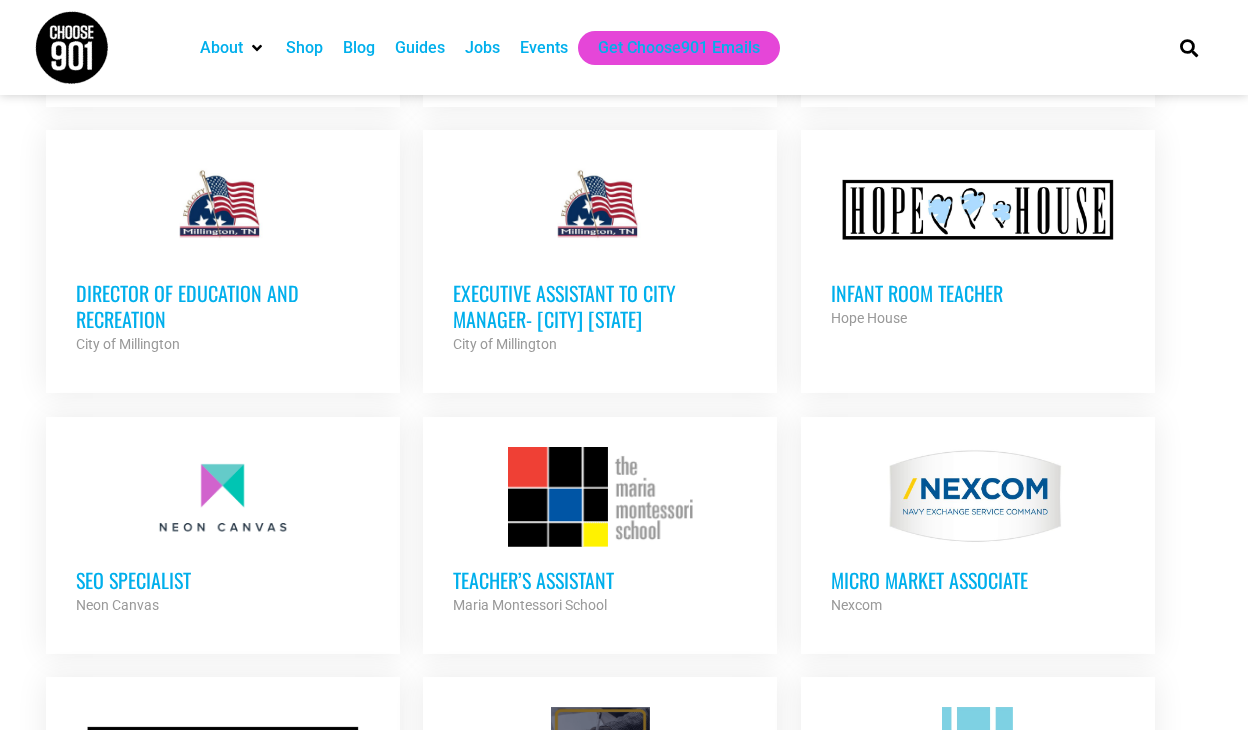 click on "Director of Education and Recreation" at bounding box center [223, 306] 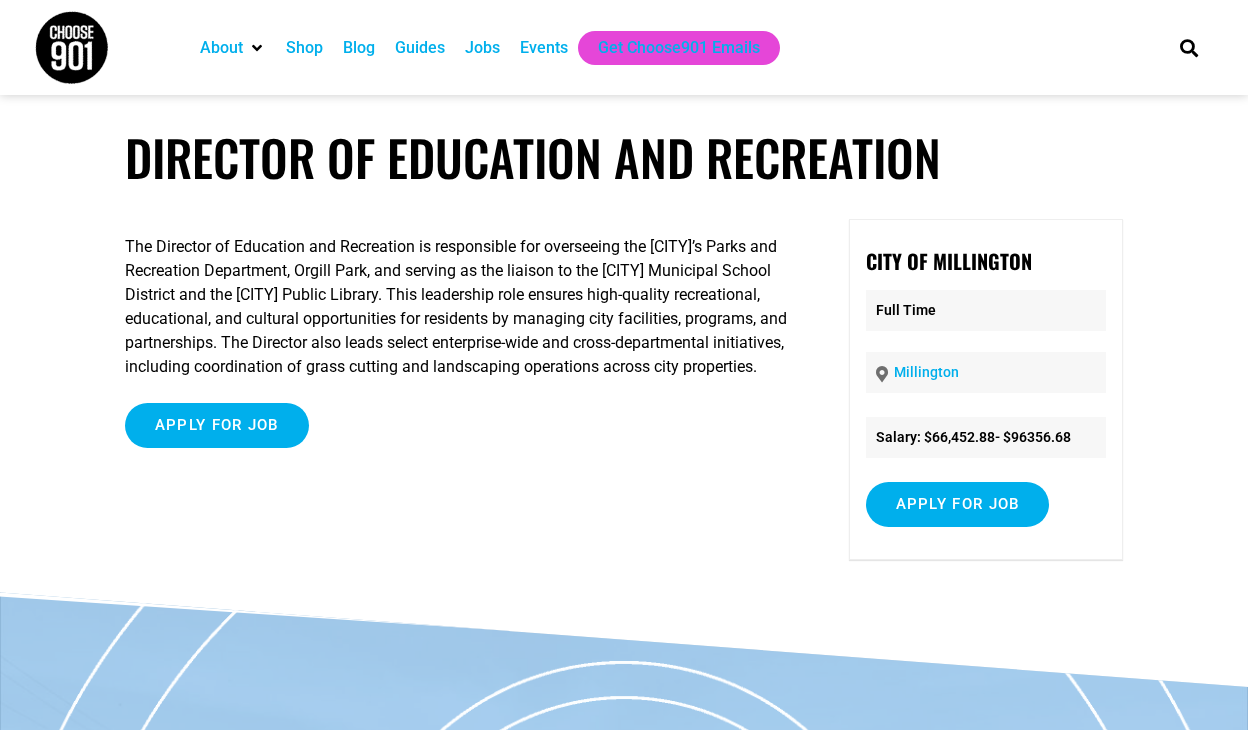 scroll, scrollTop: 0, scrollLeft: 0, axis: both 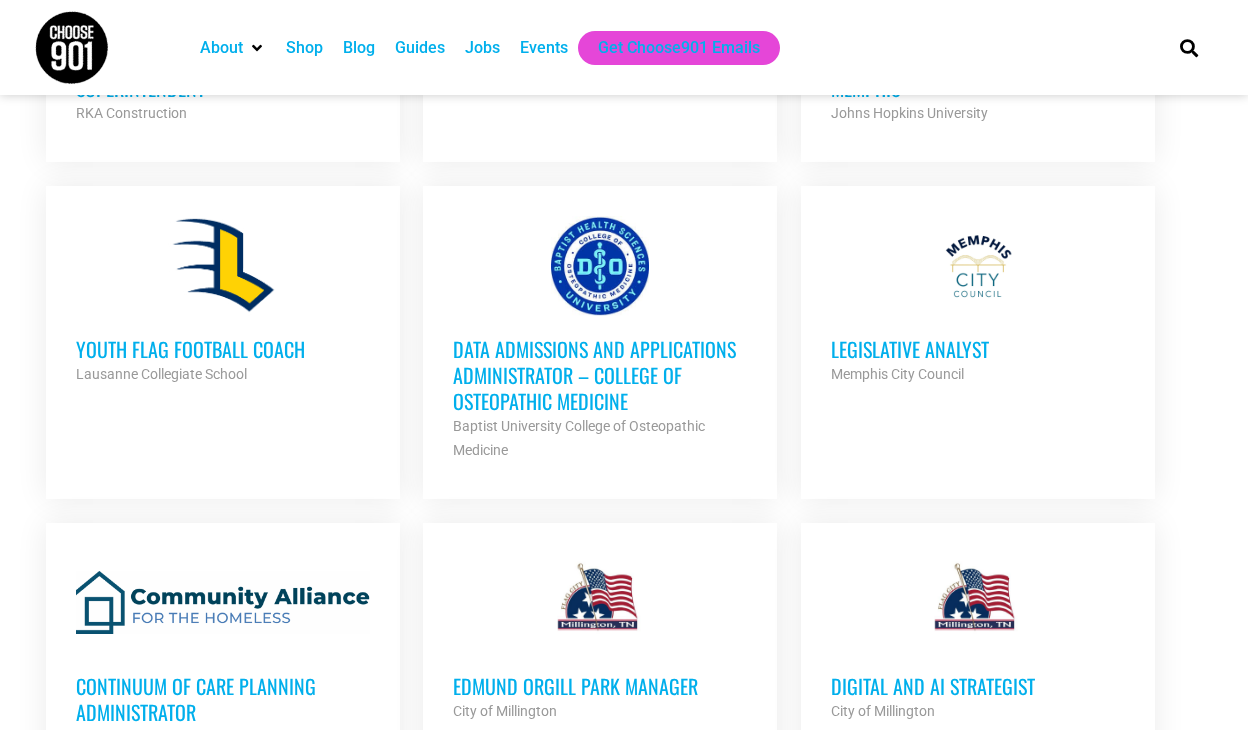 click on "Legislative Analyst" at bounding box center (978, 349) 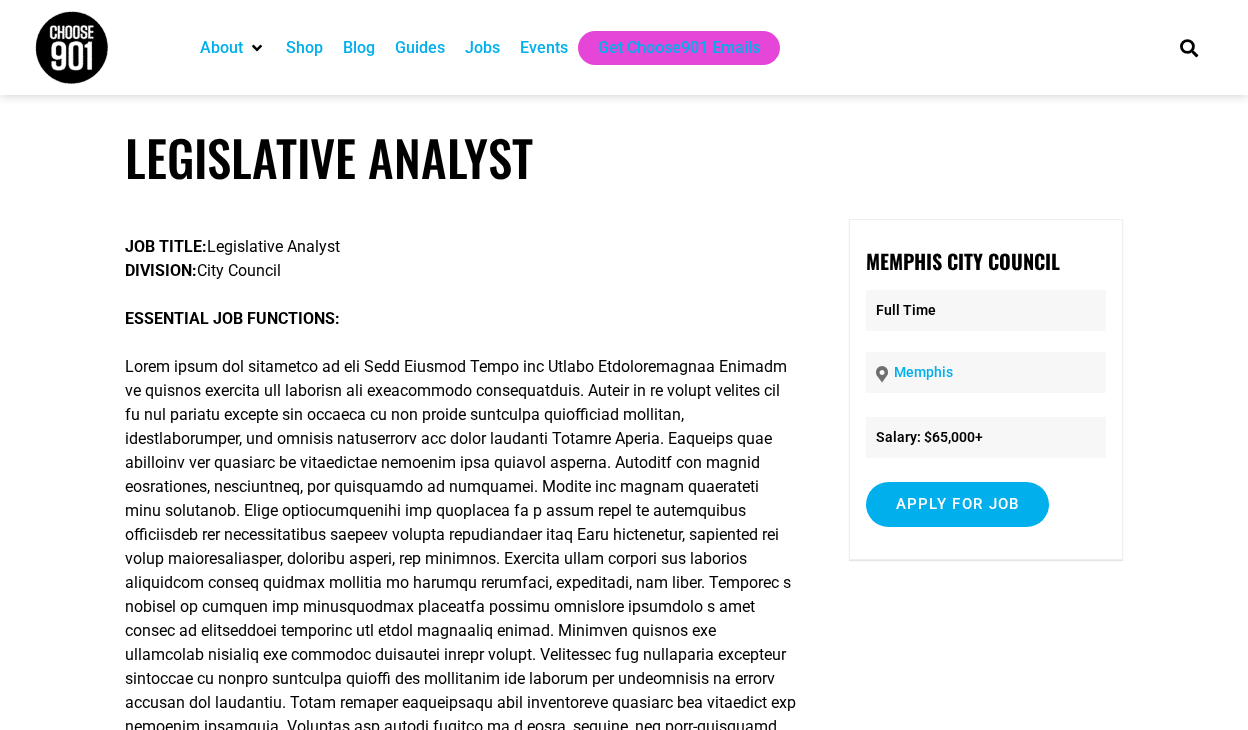 scroll, scrollTop: 0, scrollLeft: 0, axis: both 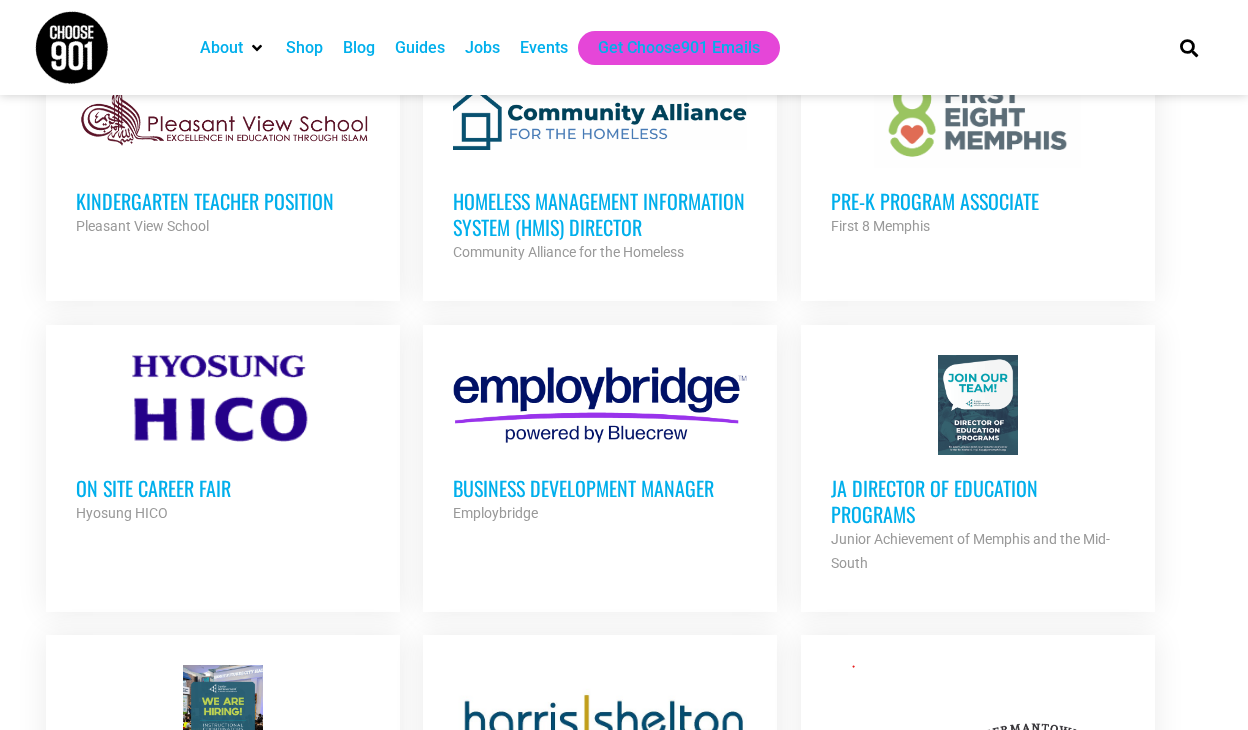 click on "JA Director of Education Programs" at bounding box center [978, 501] 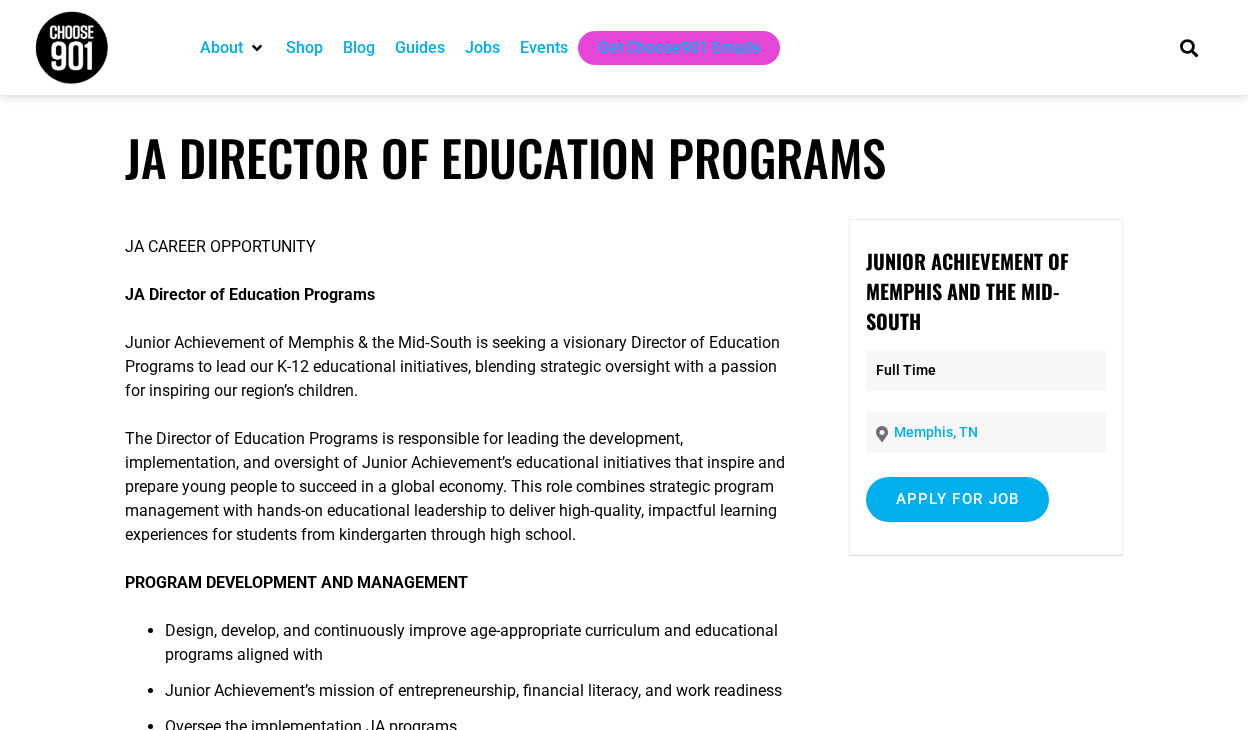 scroll, scrollTop: 0, scrollLeft: 0, axis: both 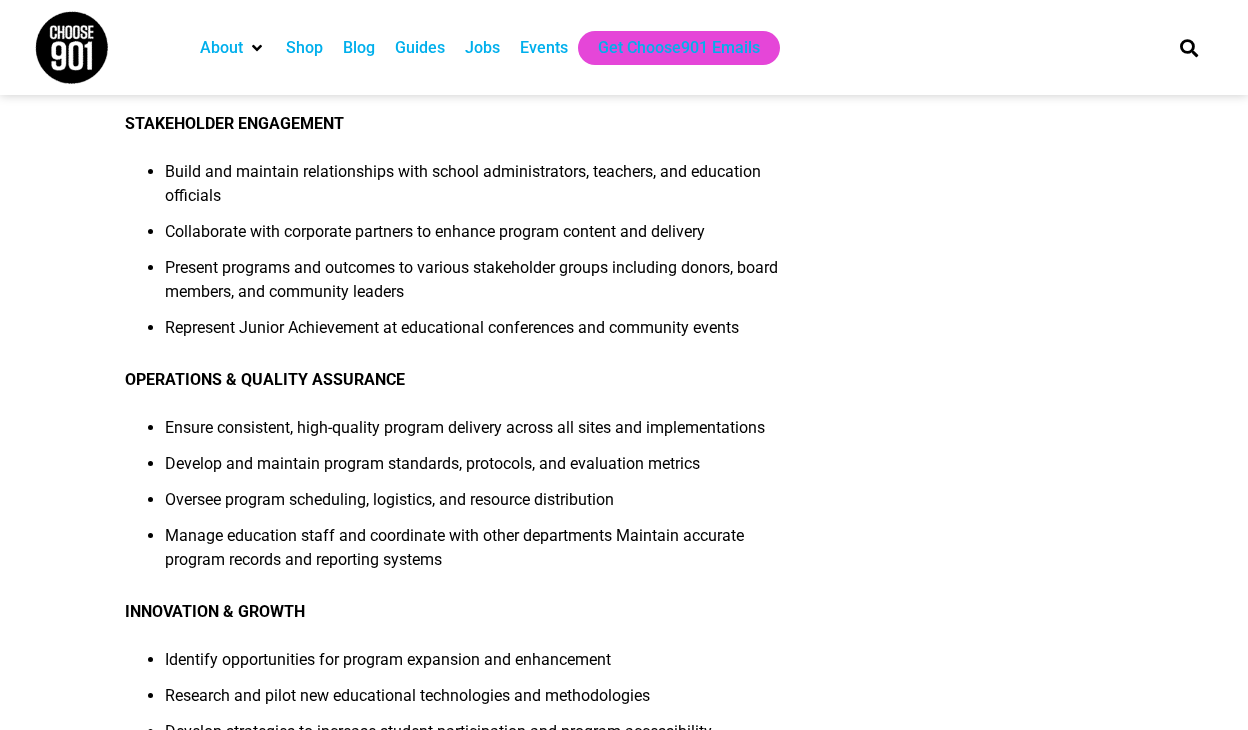 click on "Manage education staff and coordinate with other departments Maintain accurate program records and reporting systems" at bounding box center (482, 554) 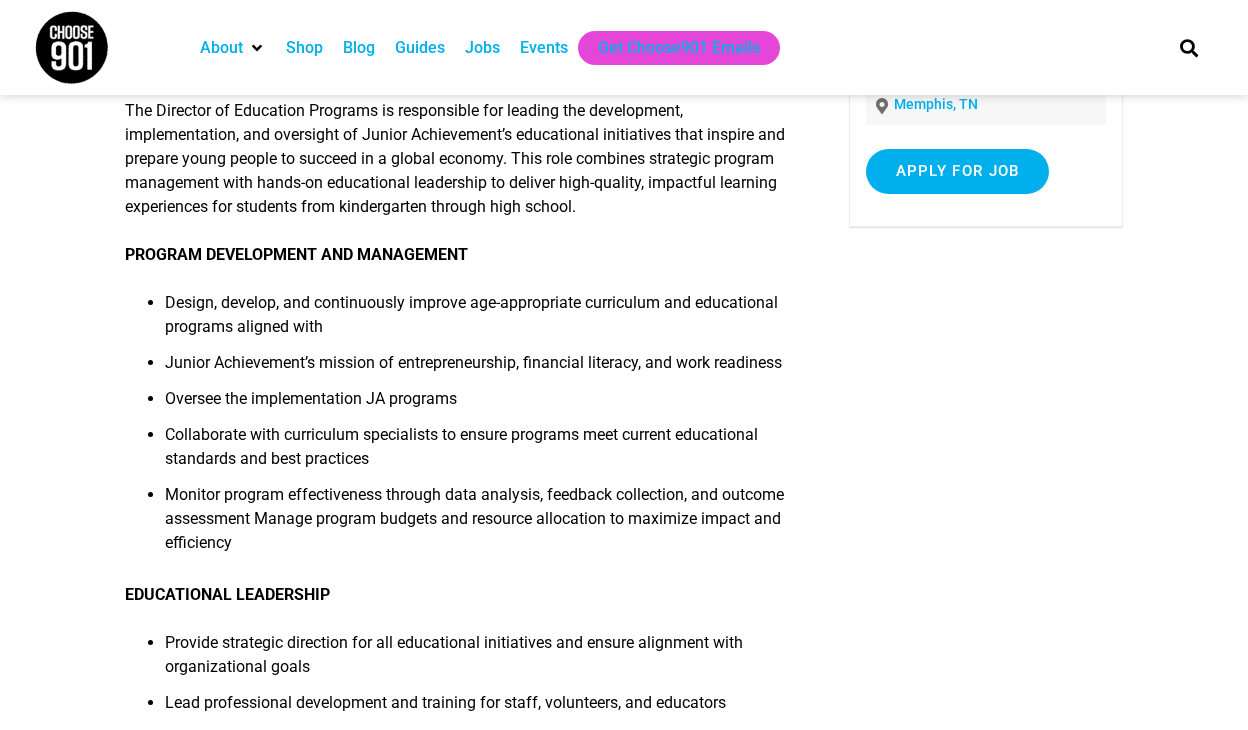 scroll, scrollTop: 279, scrollLeft: 0, axis: vertical 